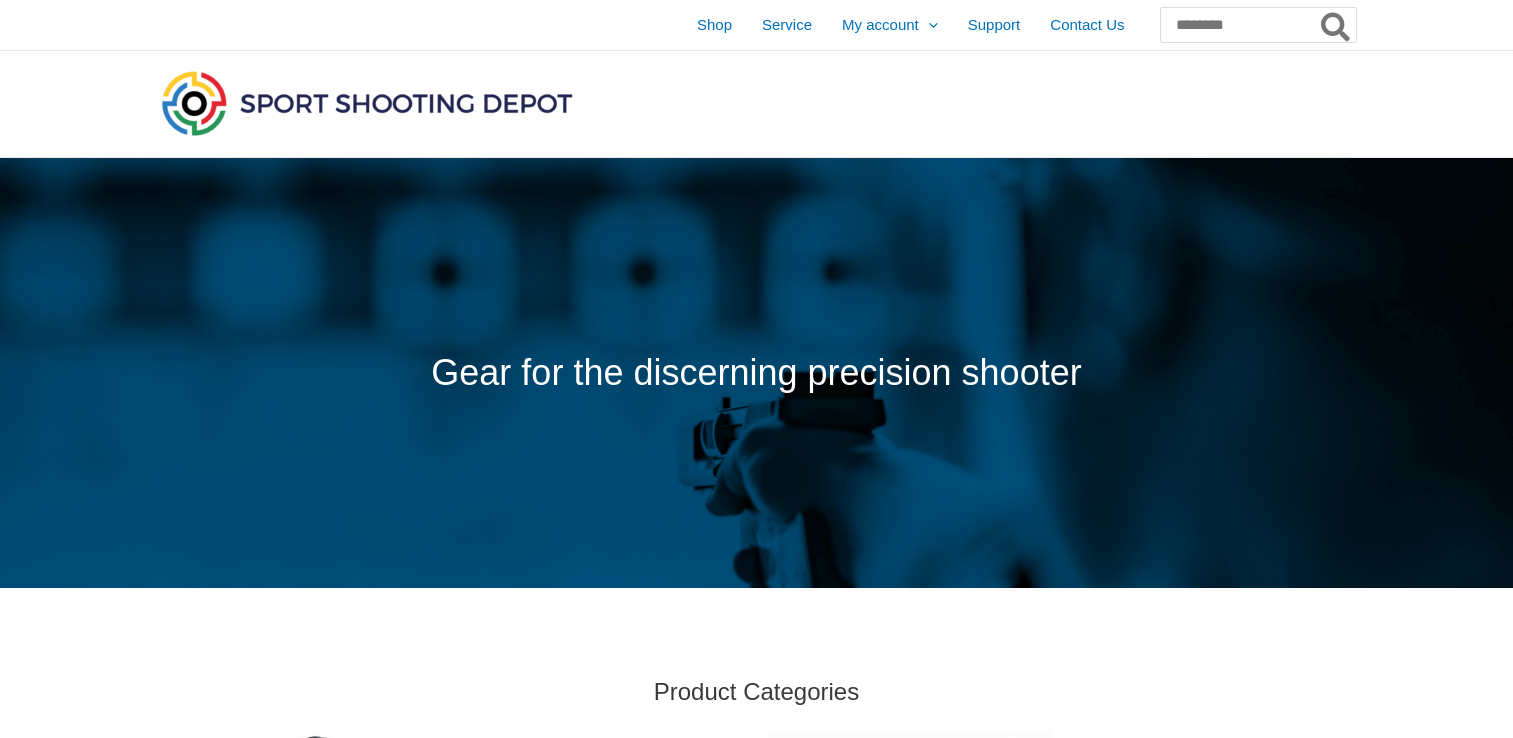 scroll, scrollTop: 0, scrollLeft: 0, axis: both 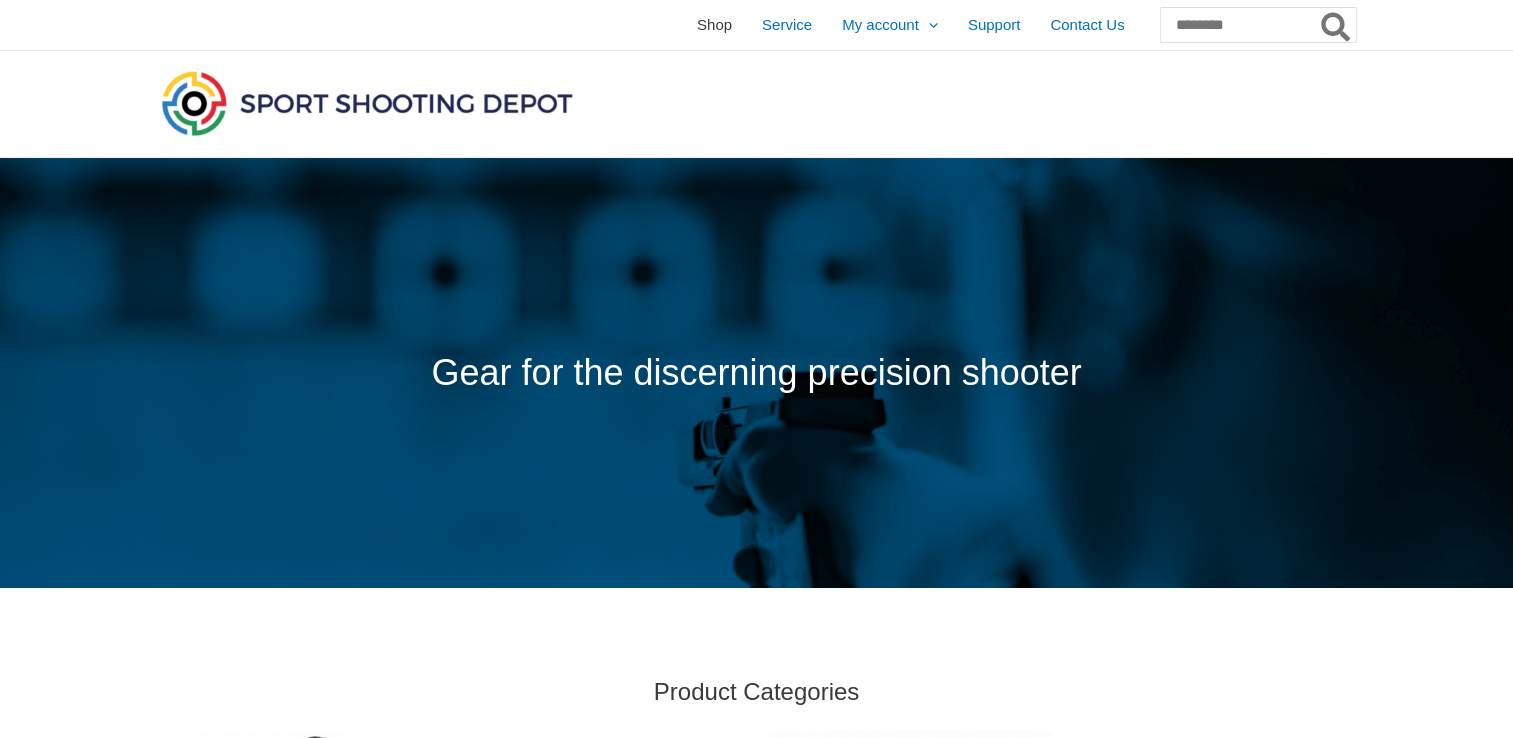 click on "Shop" at bounding box center (714, 25) 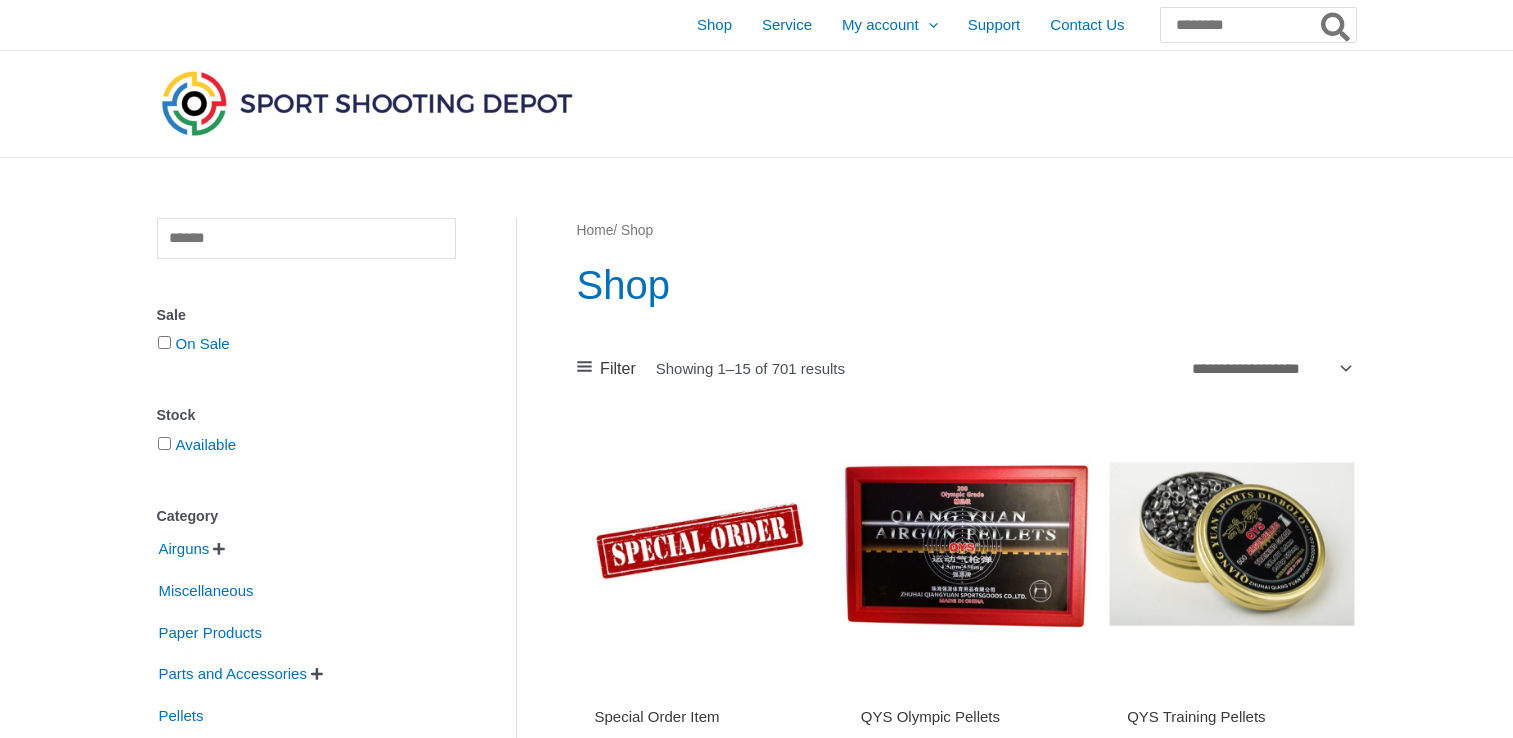 scroll, scrollTop: 0, scrollLeft: 0, axis: both 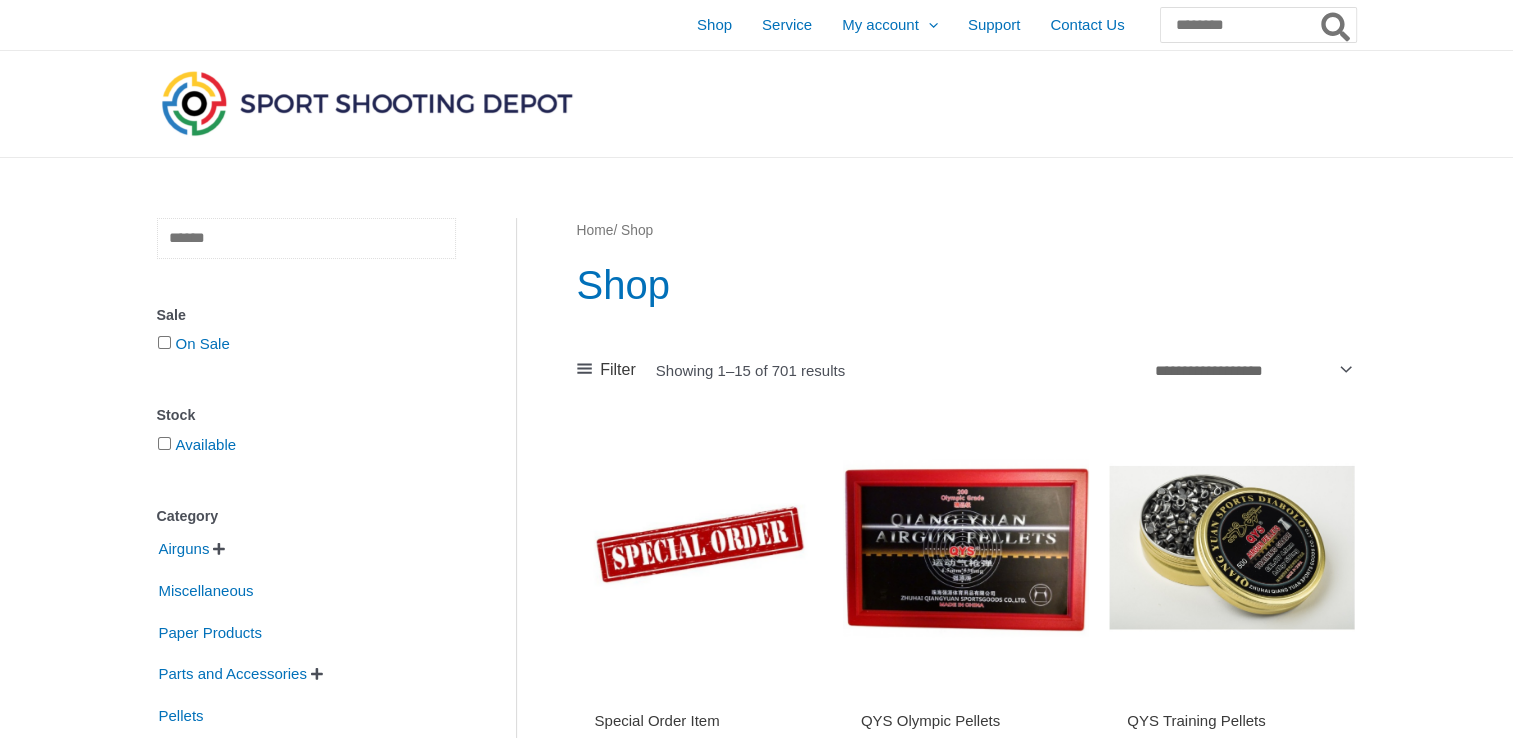 click at bounding box center [306, 238] 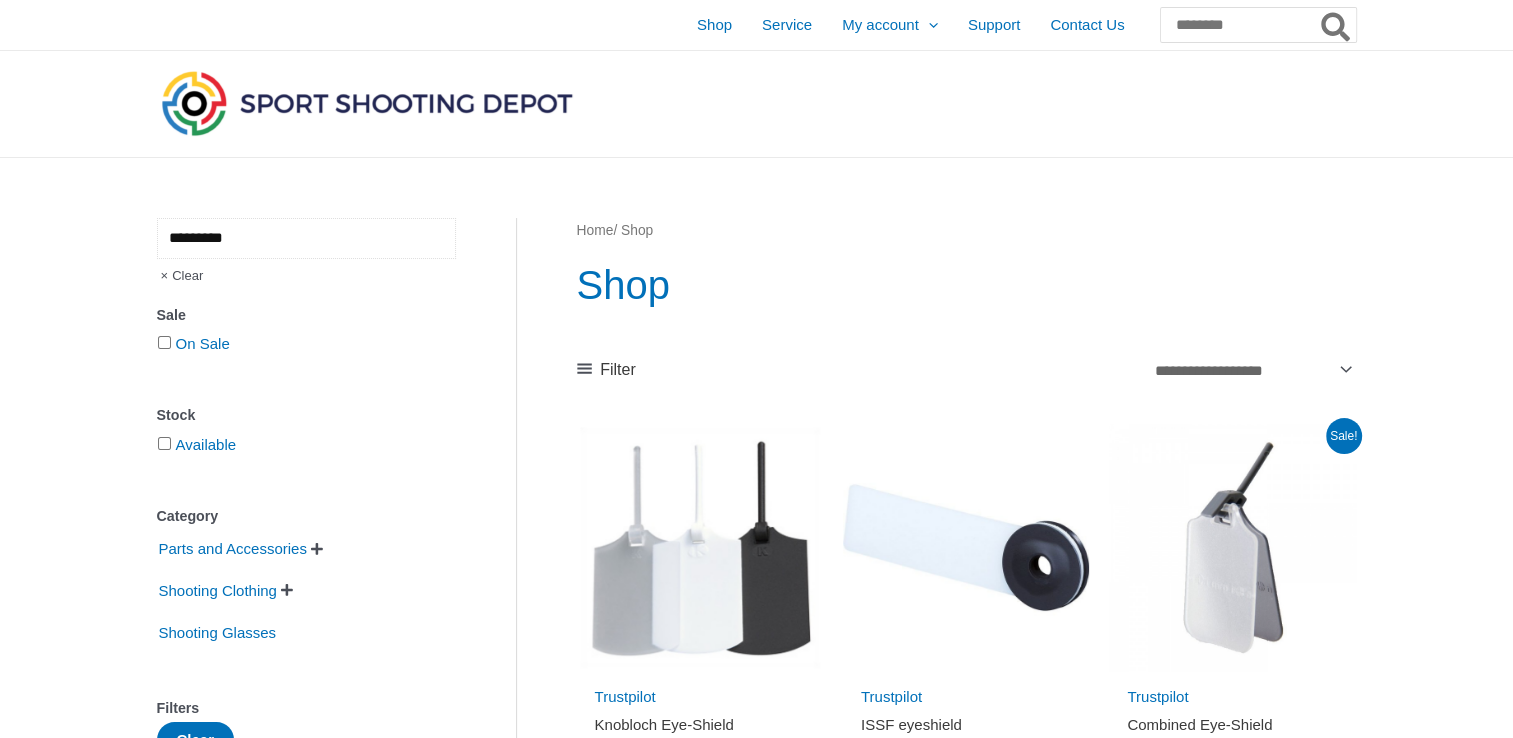 type on "*********" 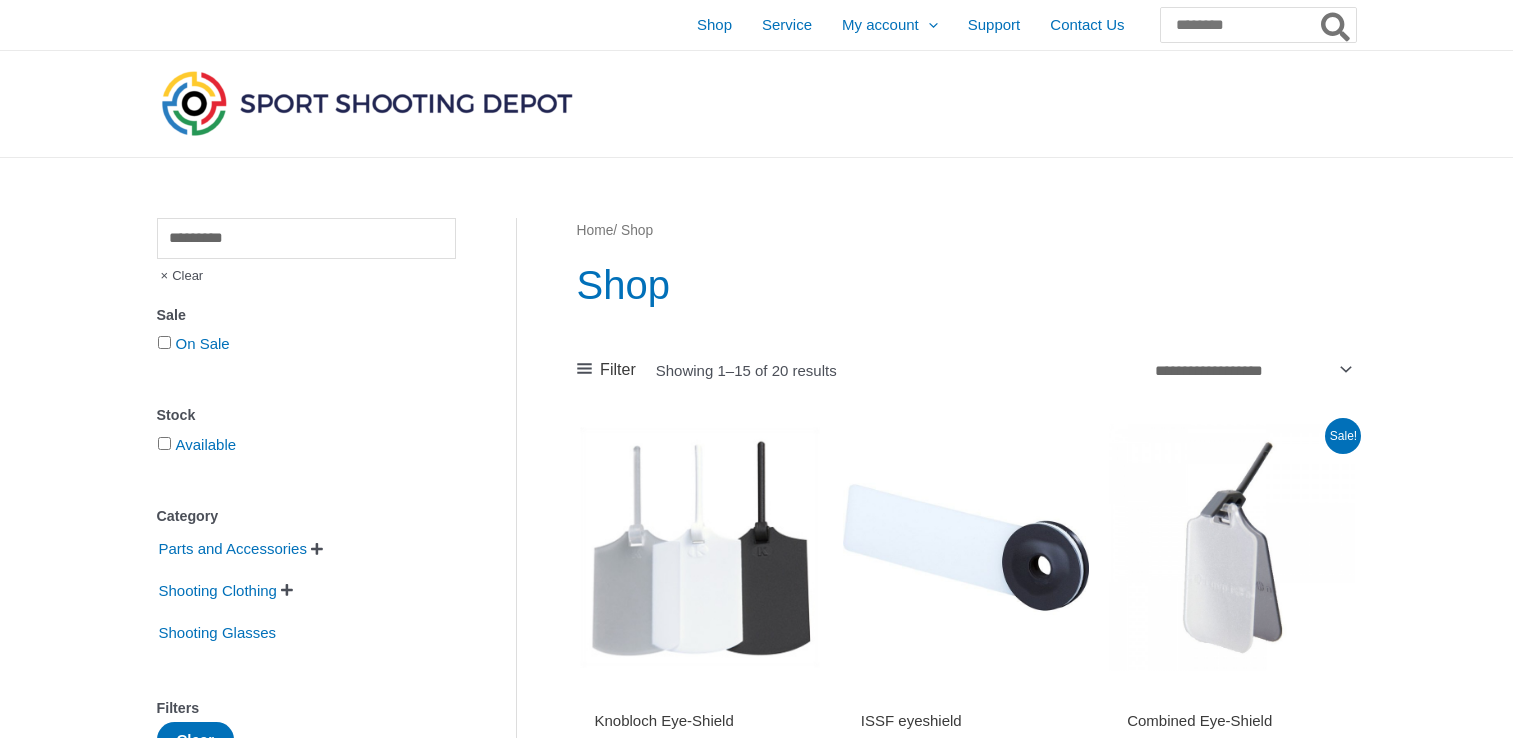 scroll, scrollTop: 0, scrollLeft: 0, axis: both 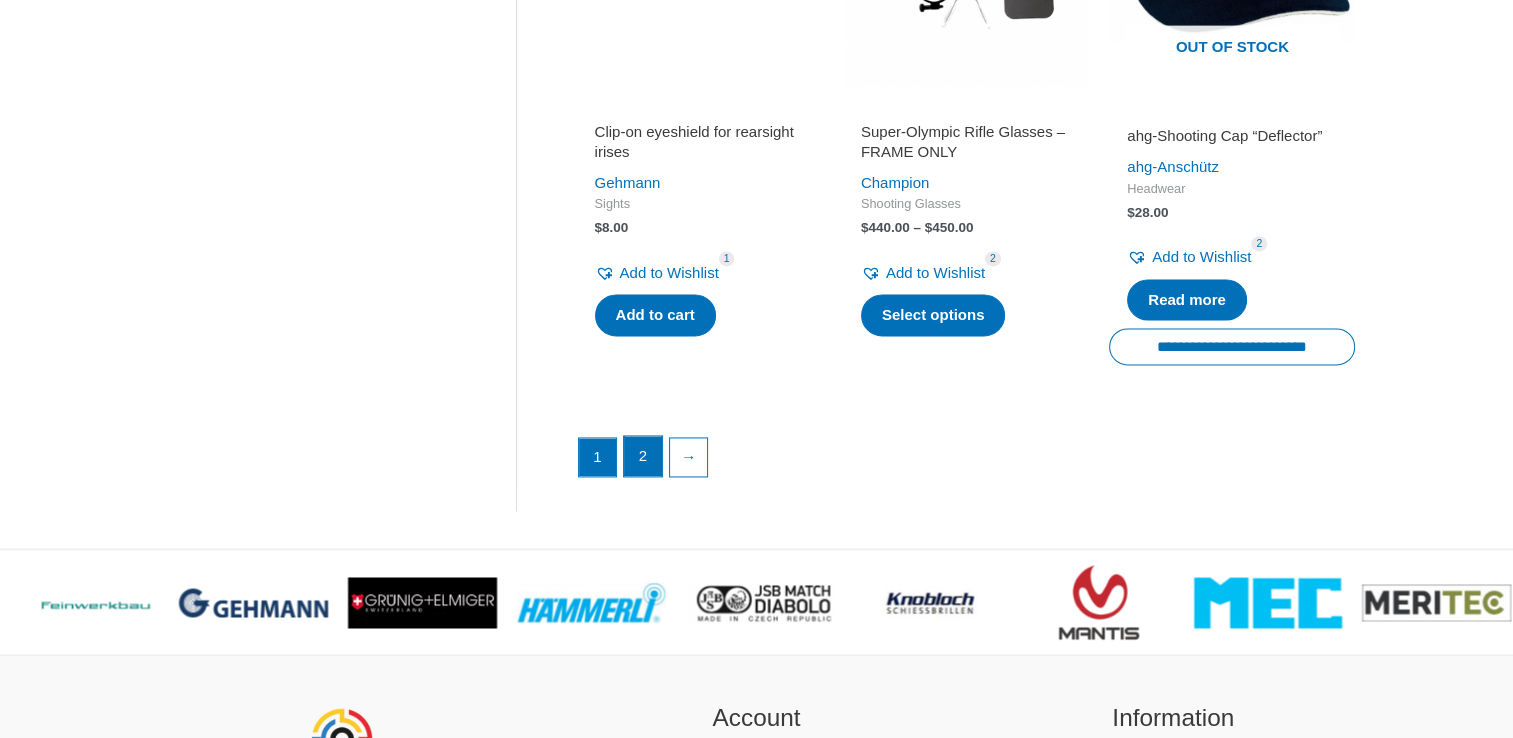 click on "2" at bounding box center (643, 456) 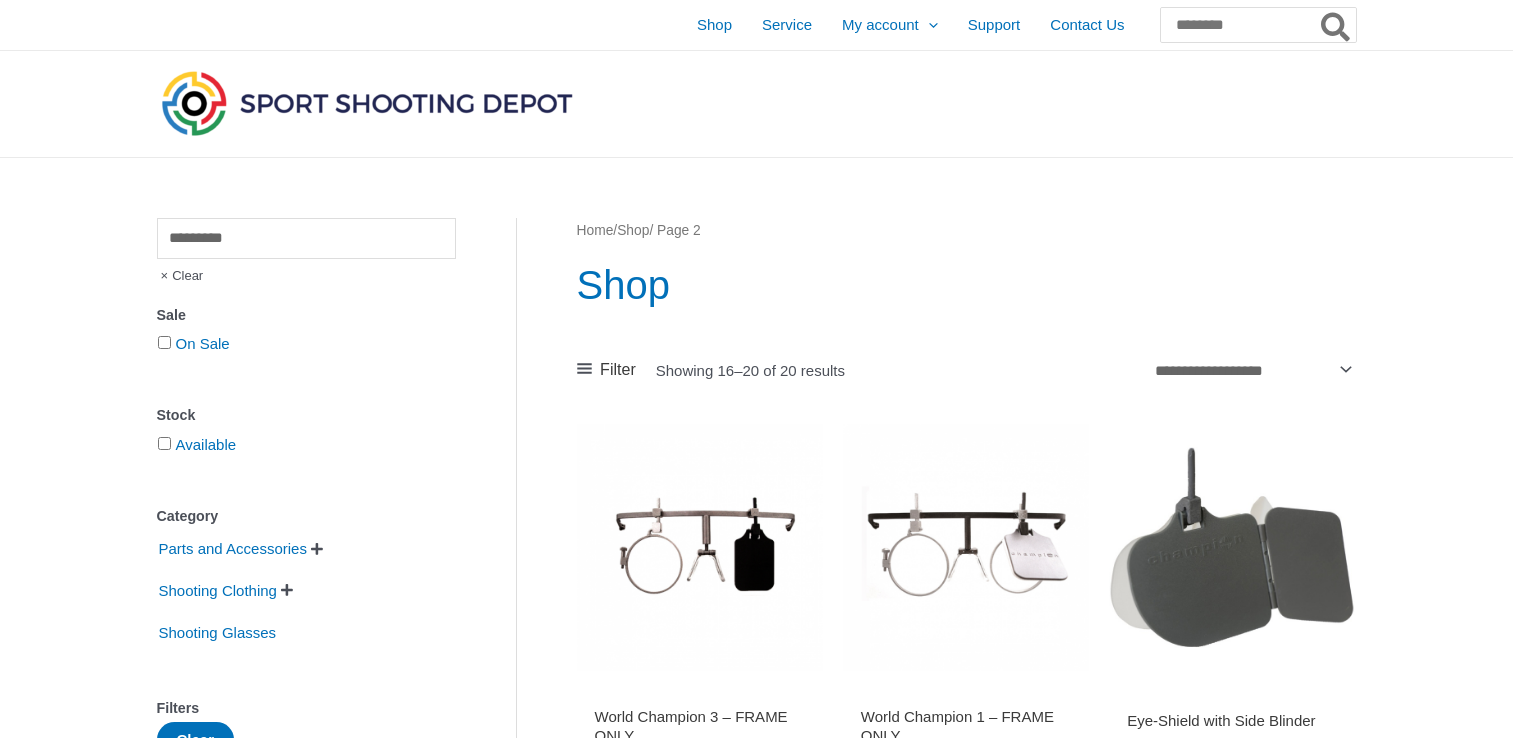 scroll, scrollTop: 0, scrollLeft: 0, axis: both 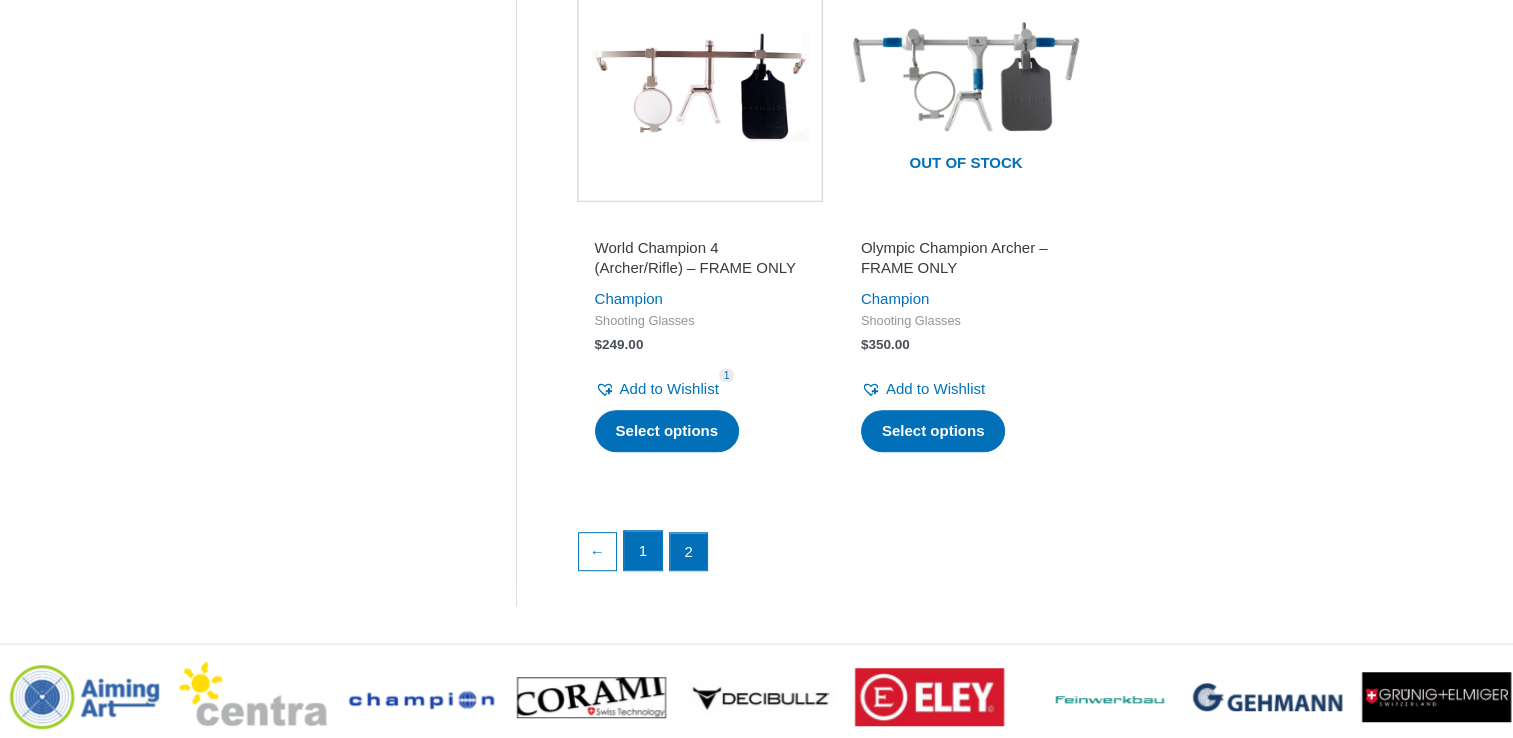 click on "1" at bounding box center [643, 551] 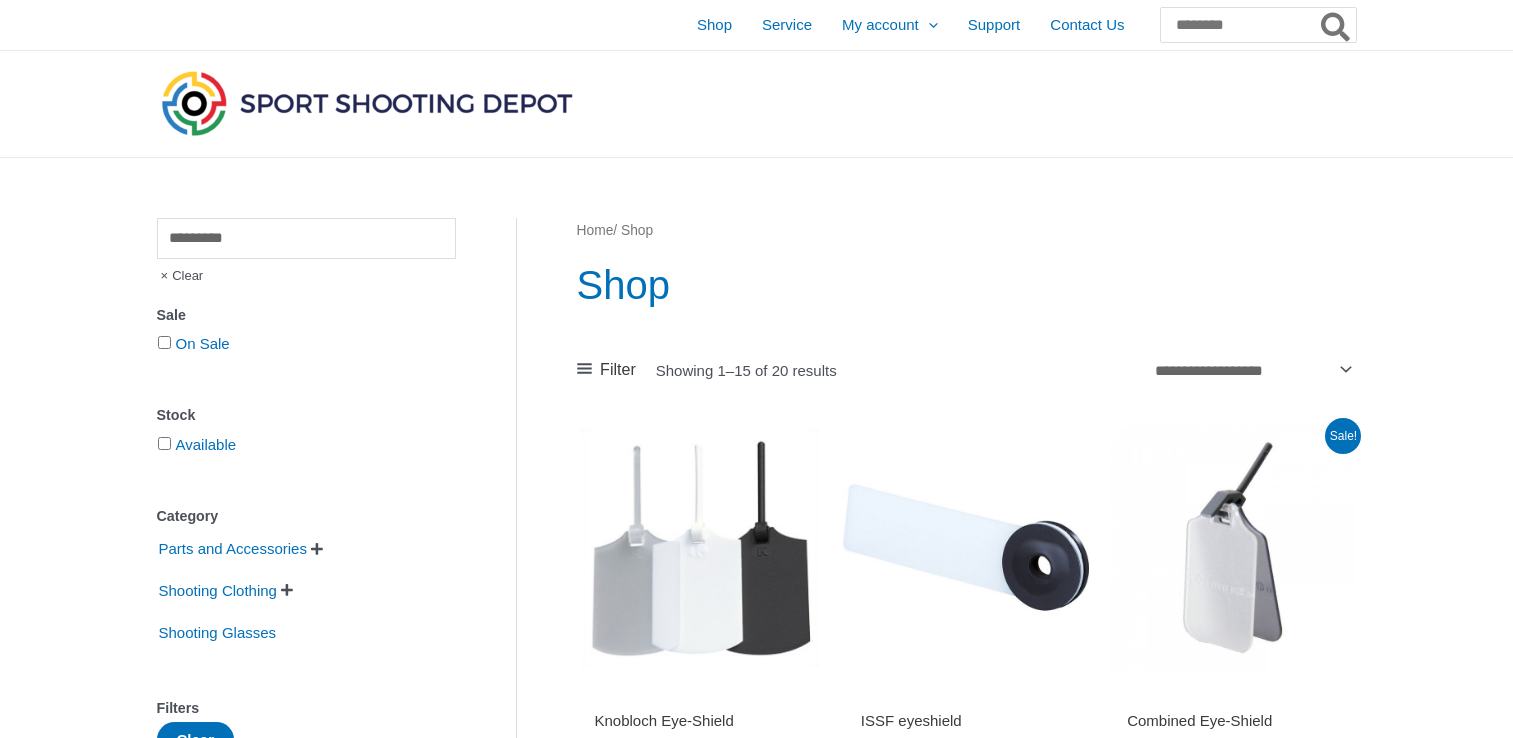 scroll, scrollTop: 0, scrollLeft: 0, axis: both 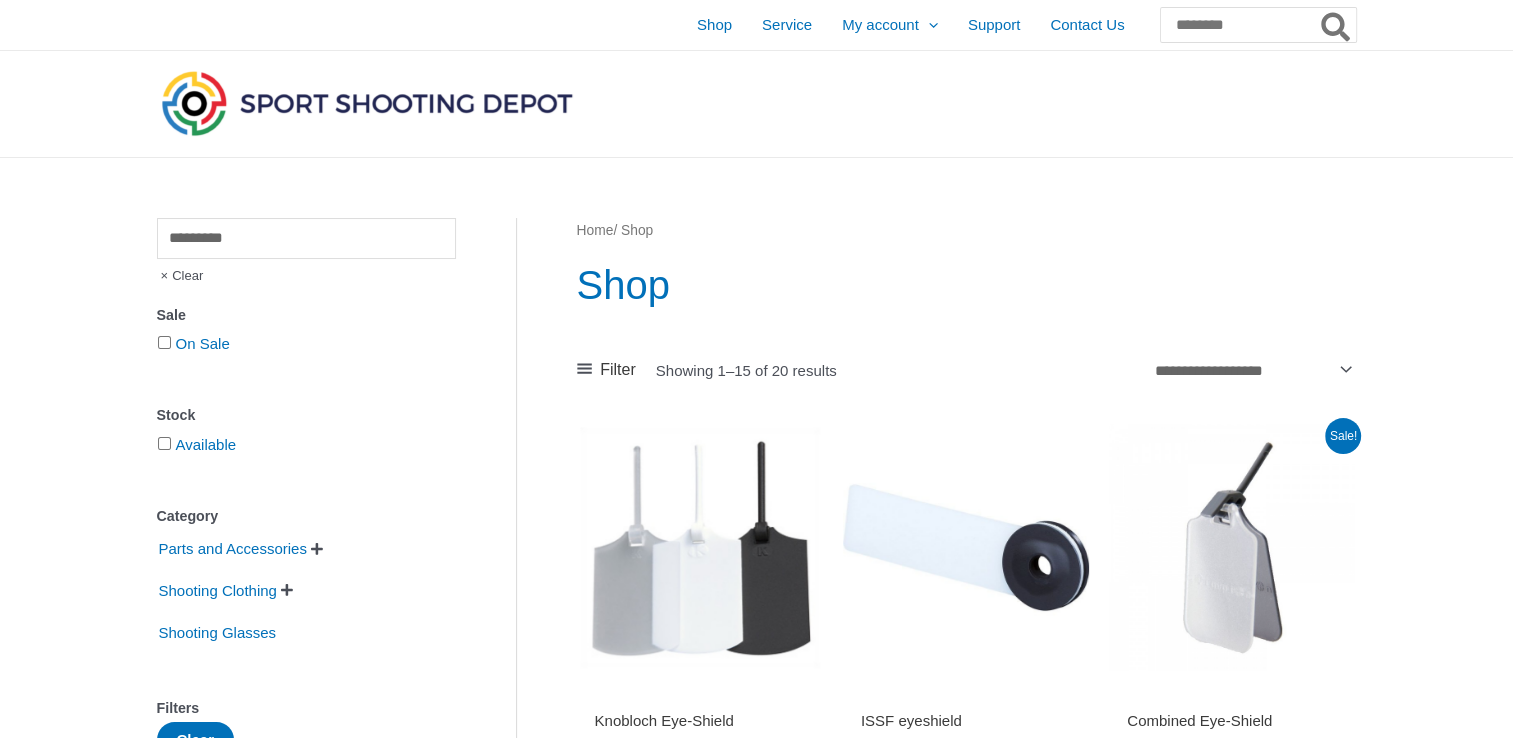 click at bounding box center [700, 547] 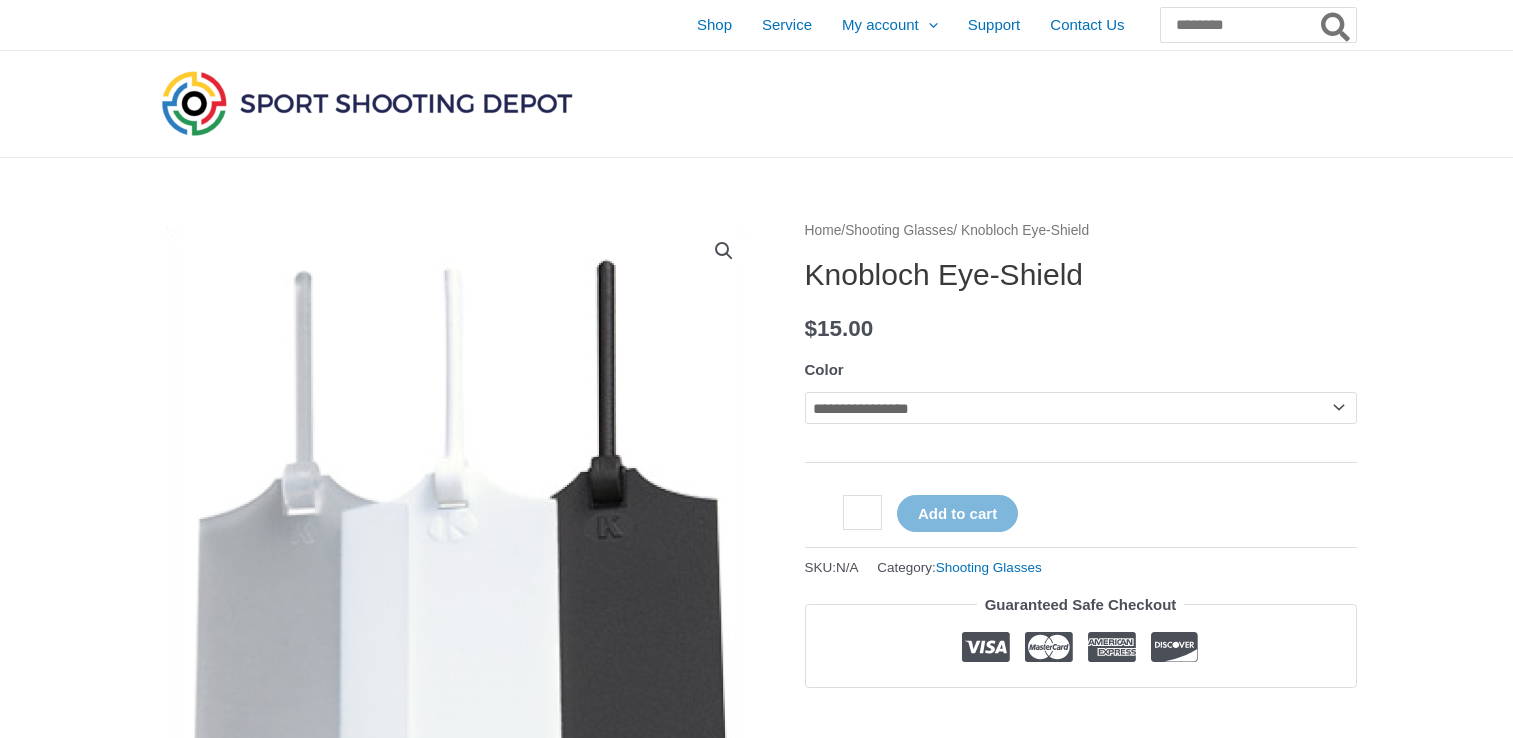 scroll, scrollTop: 0, scrollLeft: 0, axis: both 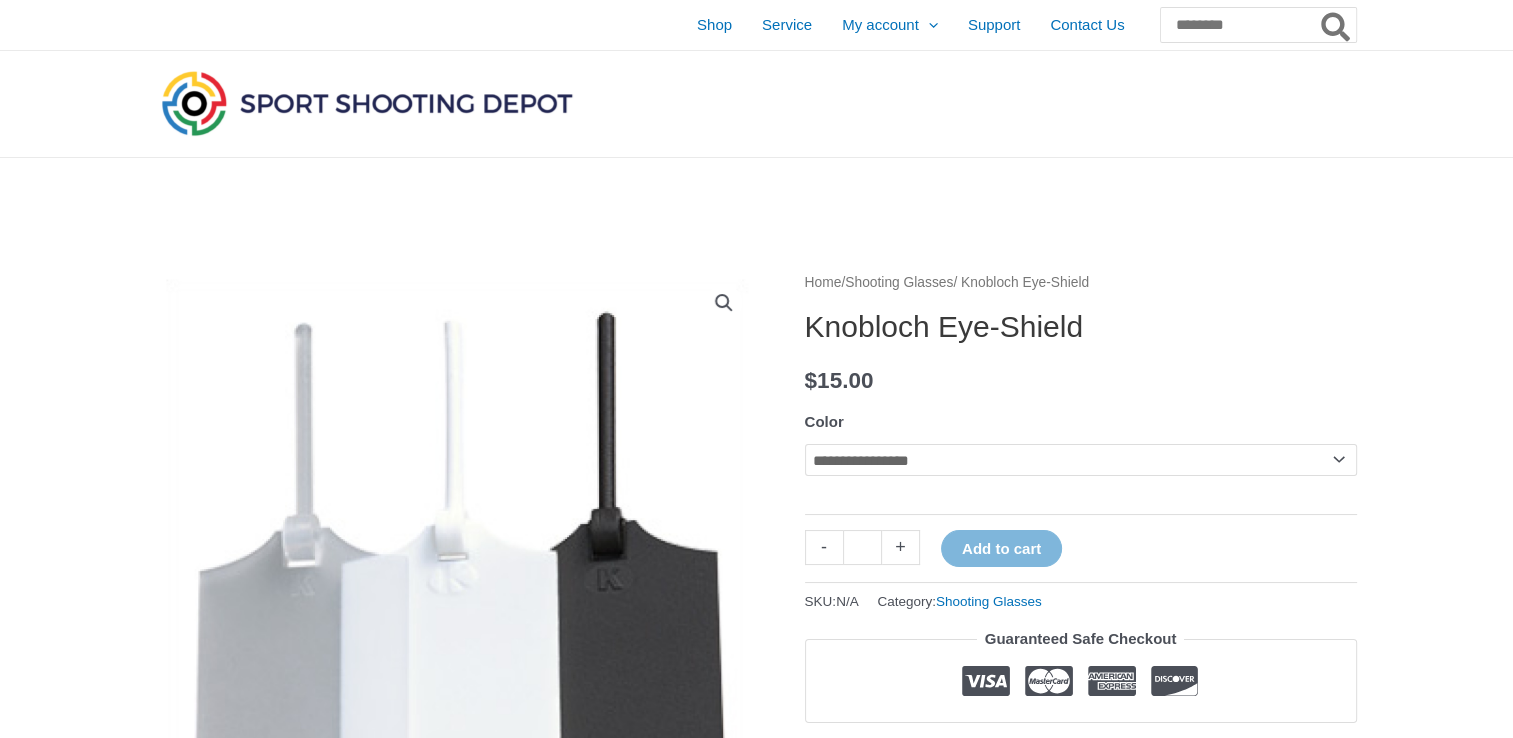click on "**********" 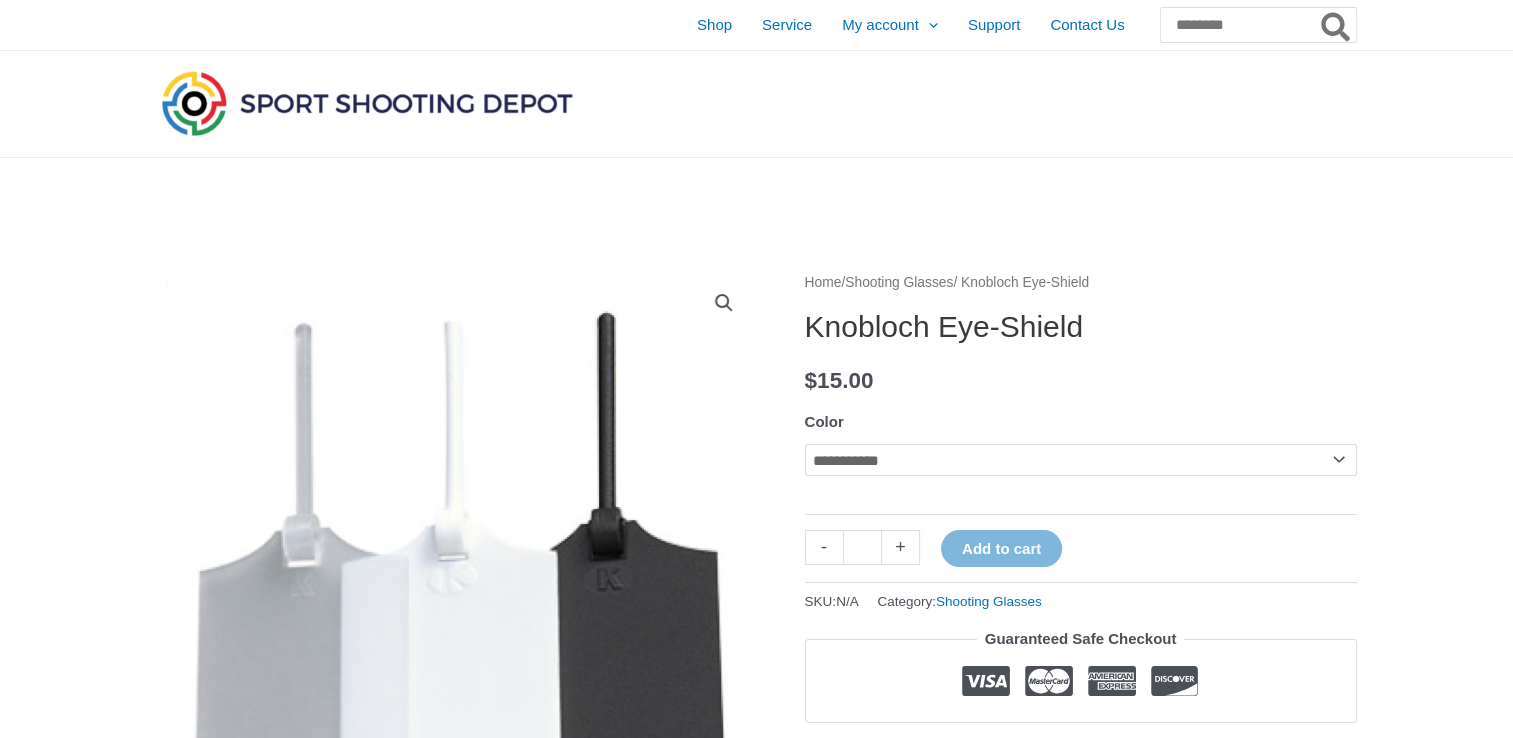 click on "**********" 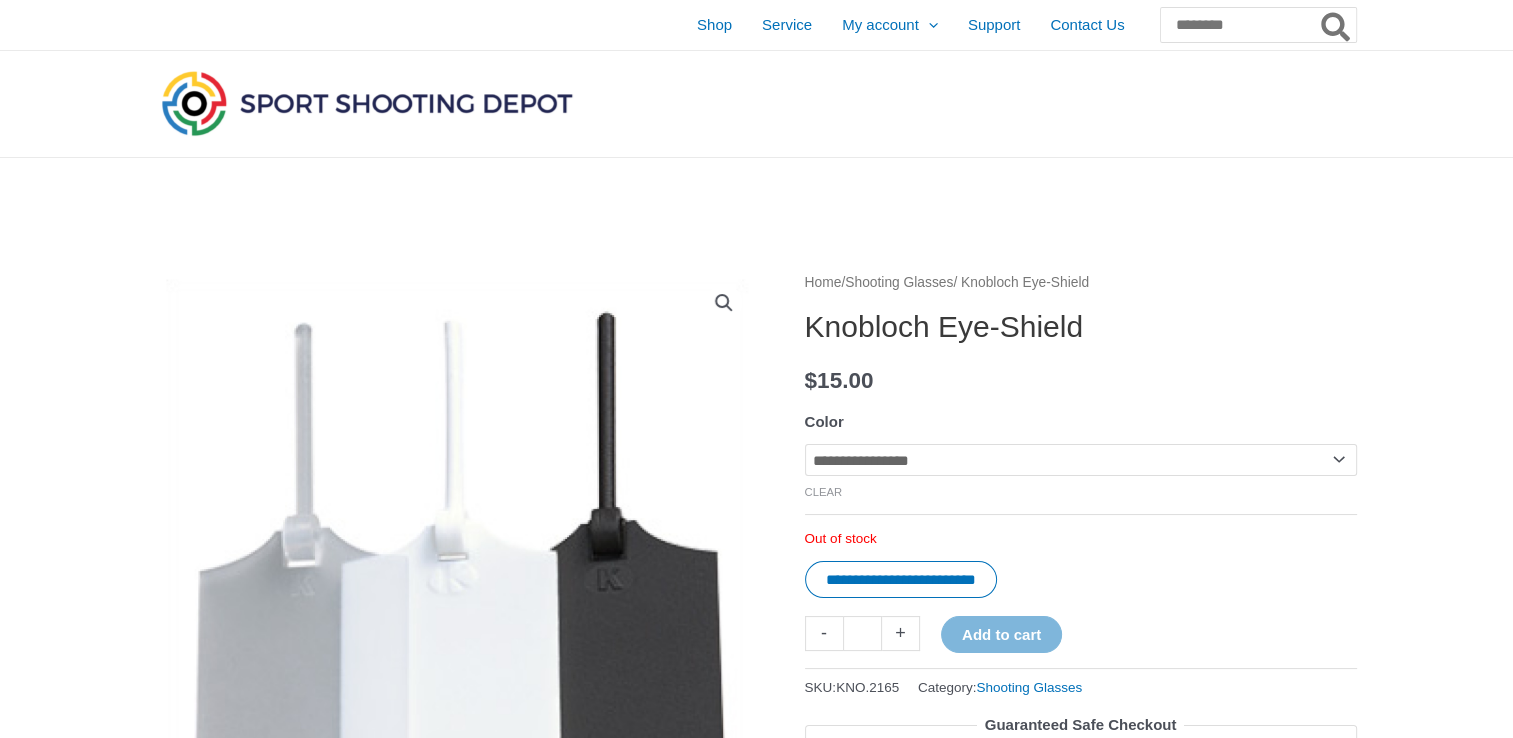 click on "**********" 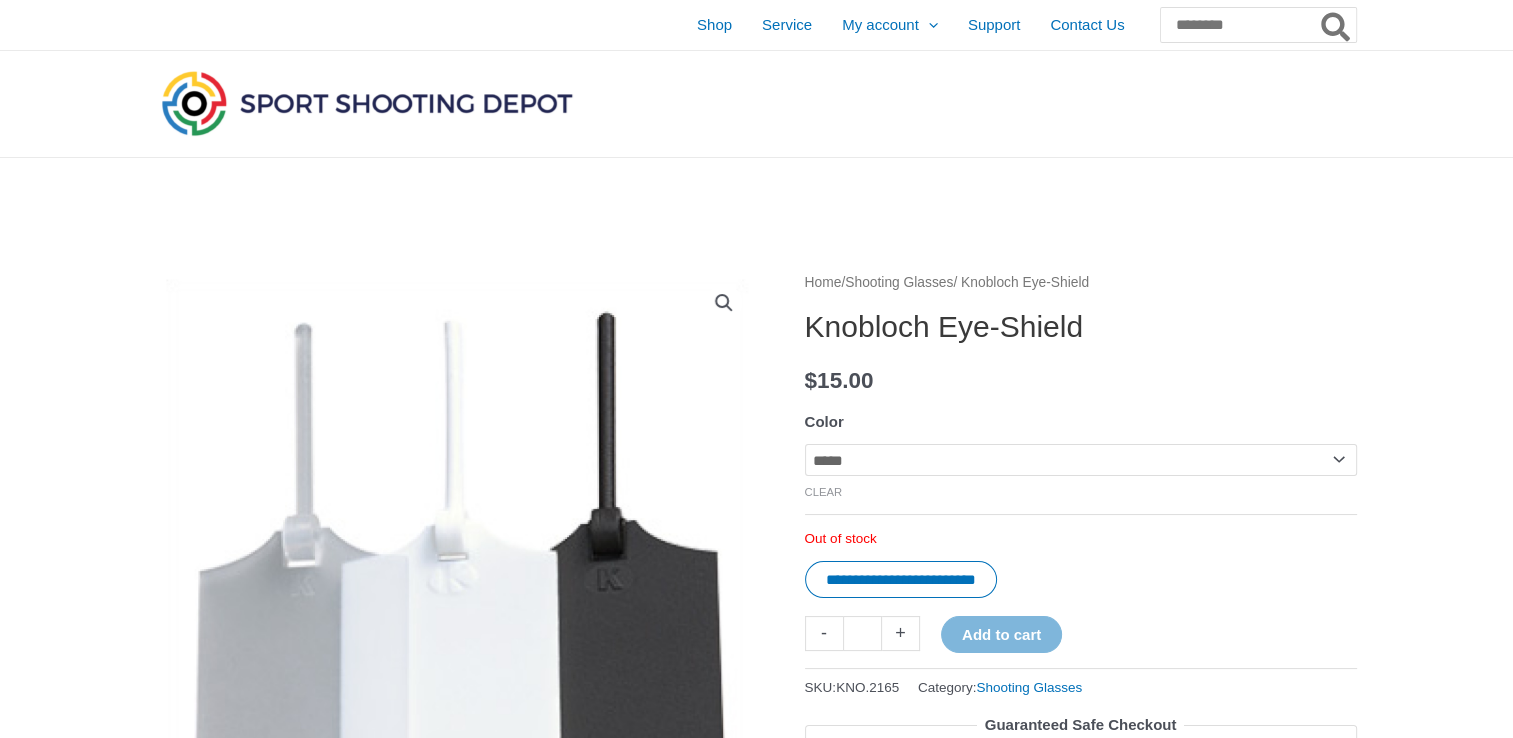 click on "**********" 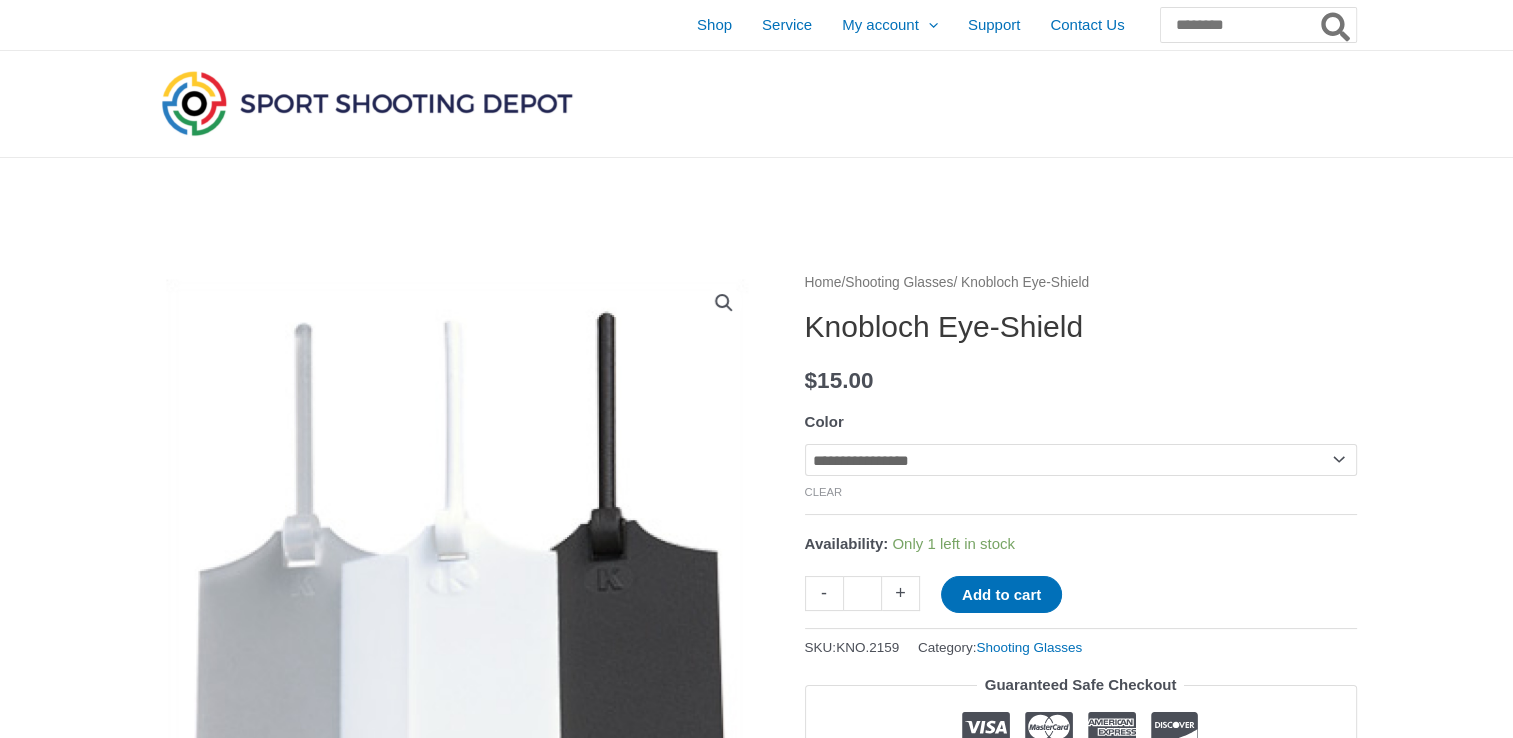 click on "**********" 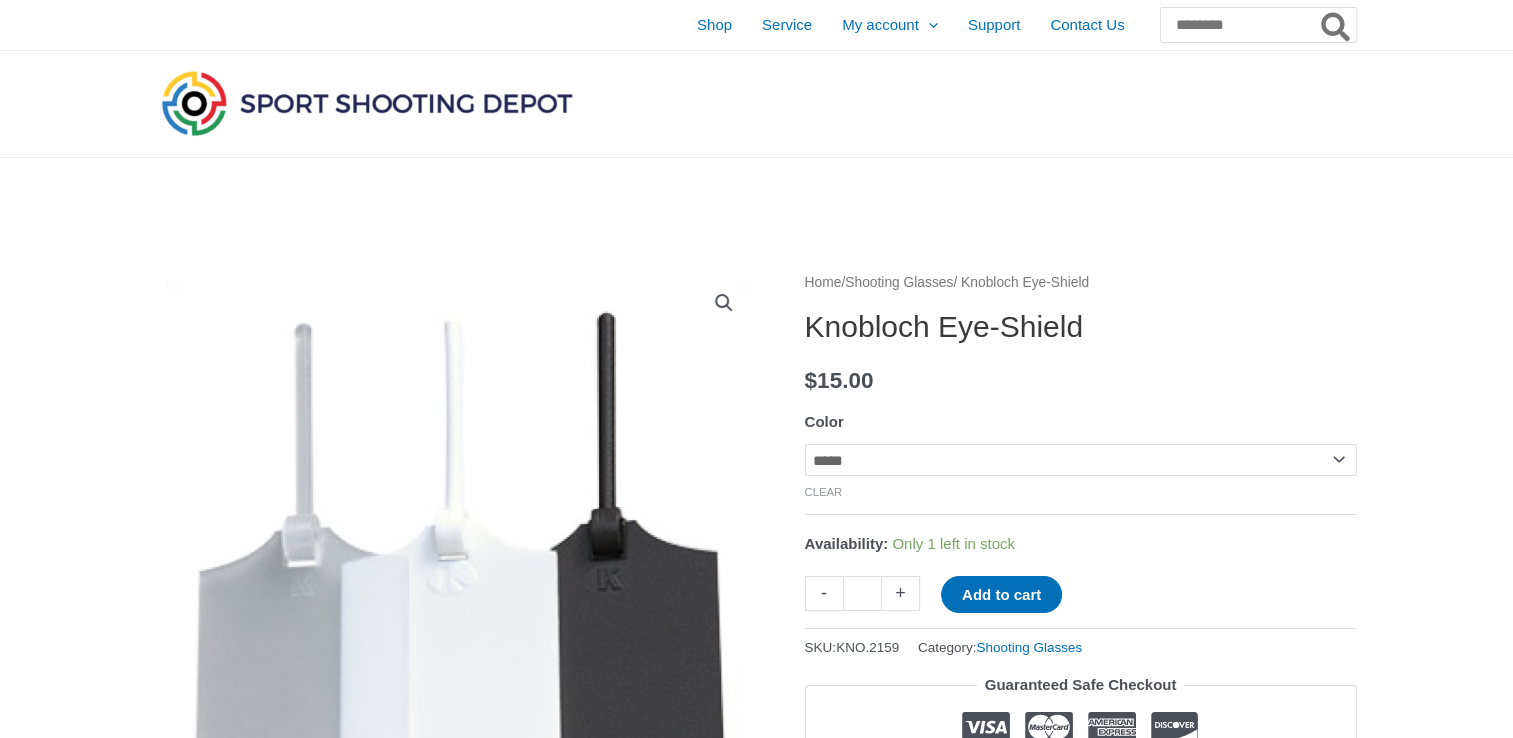 click on "**********" 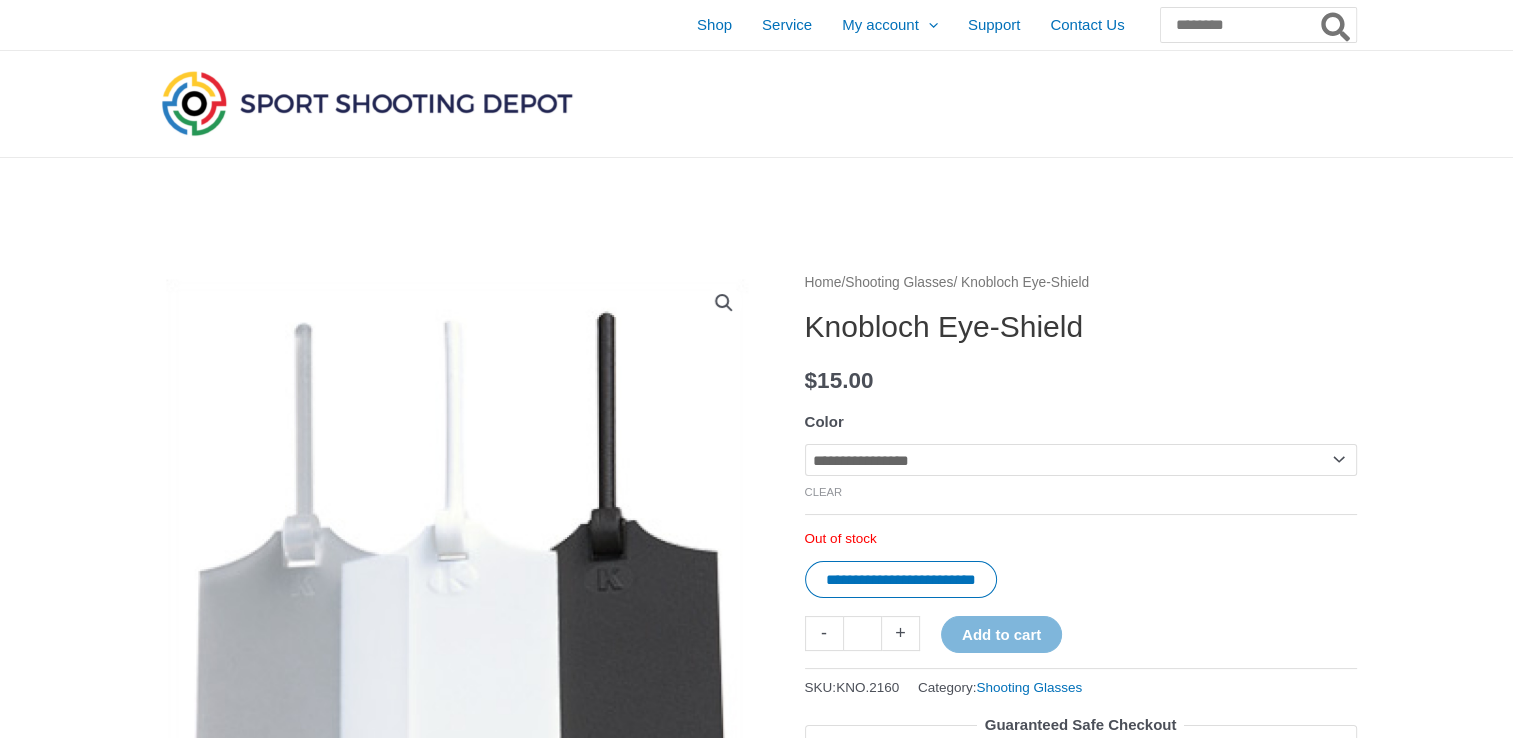 click on "**********" 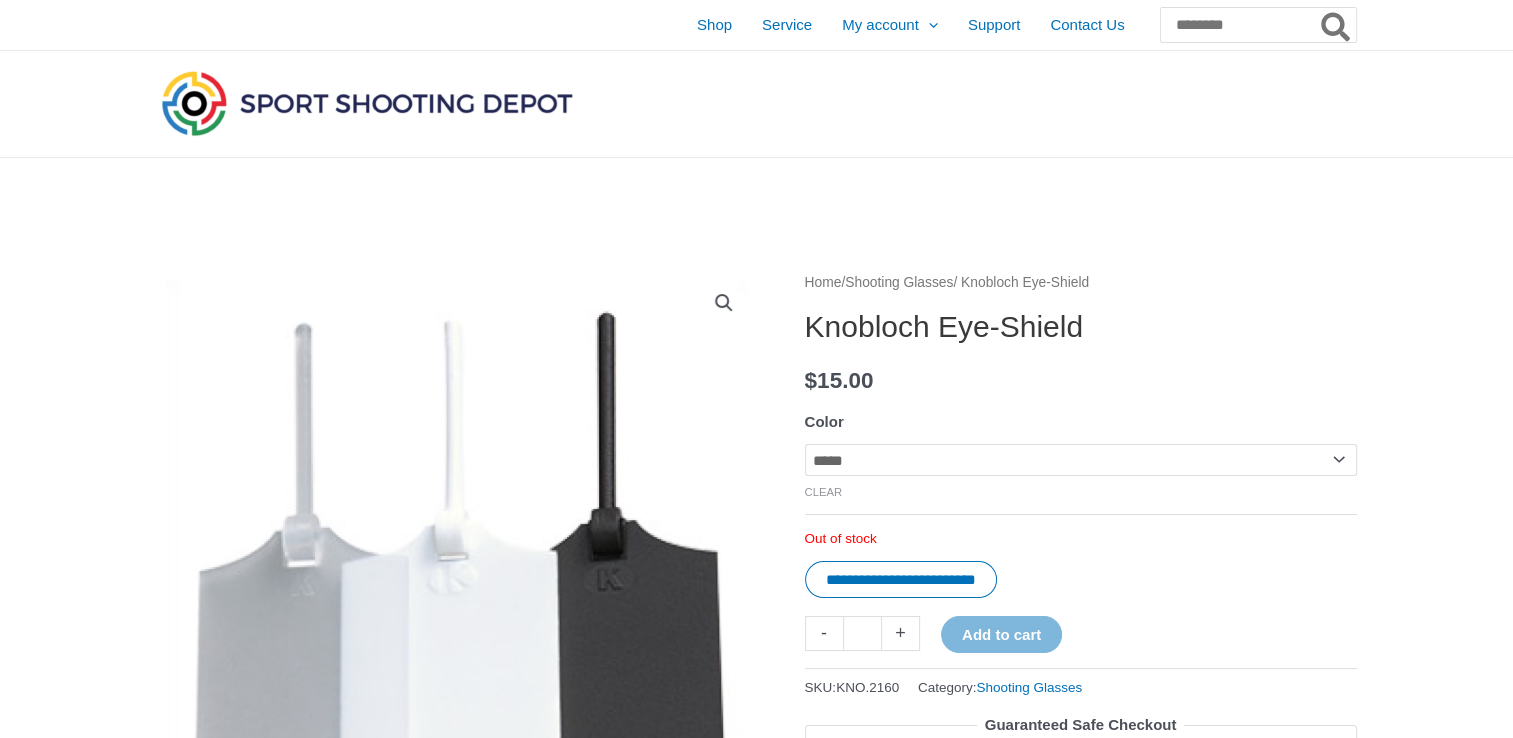 click on "**********" 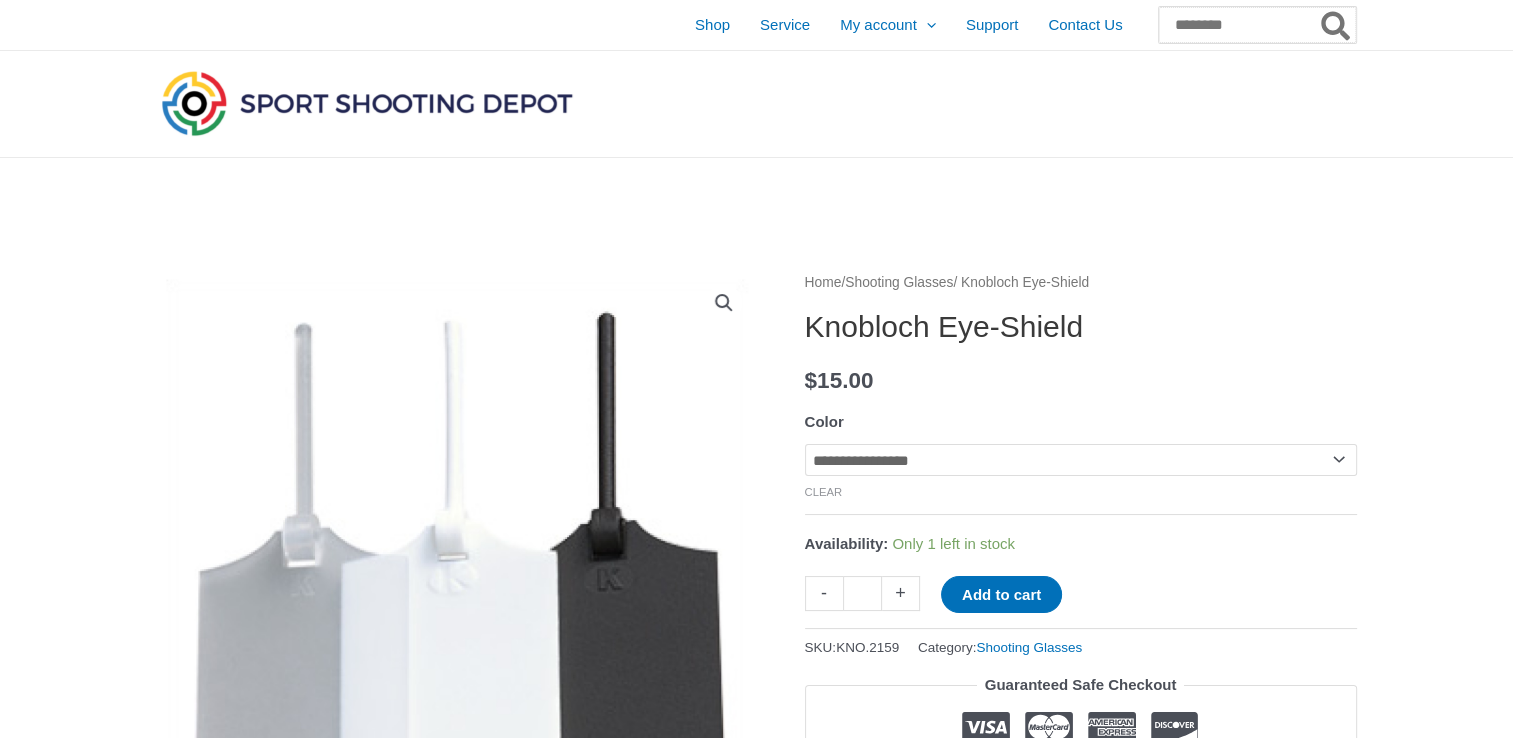 click on "Search for:" at bounding box center (1257, 25) 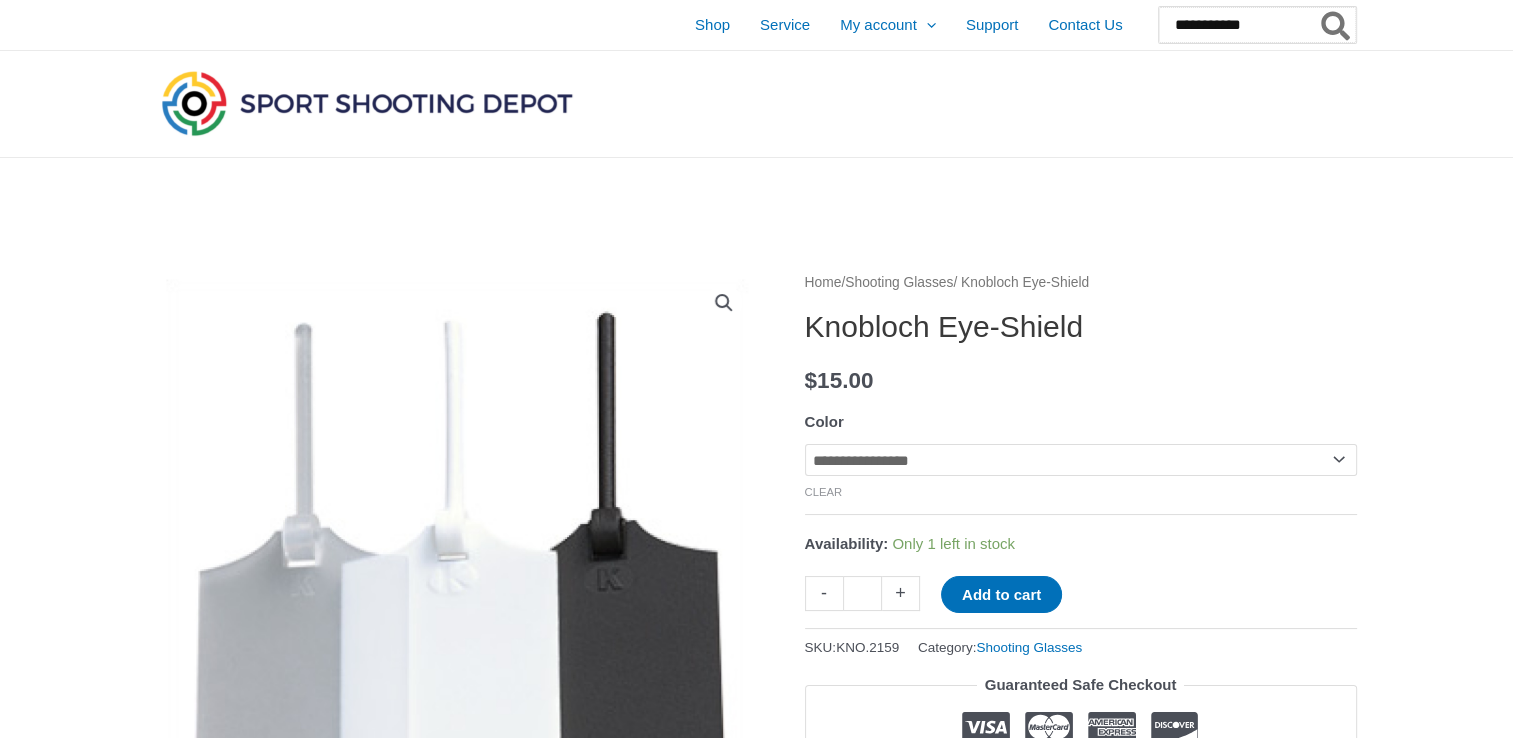 type on "**********" 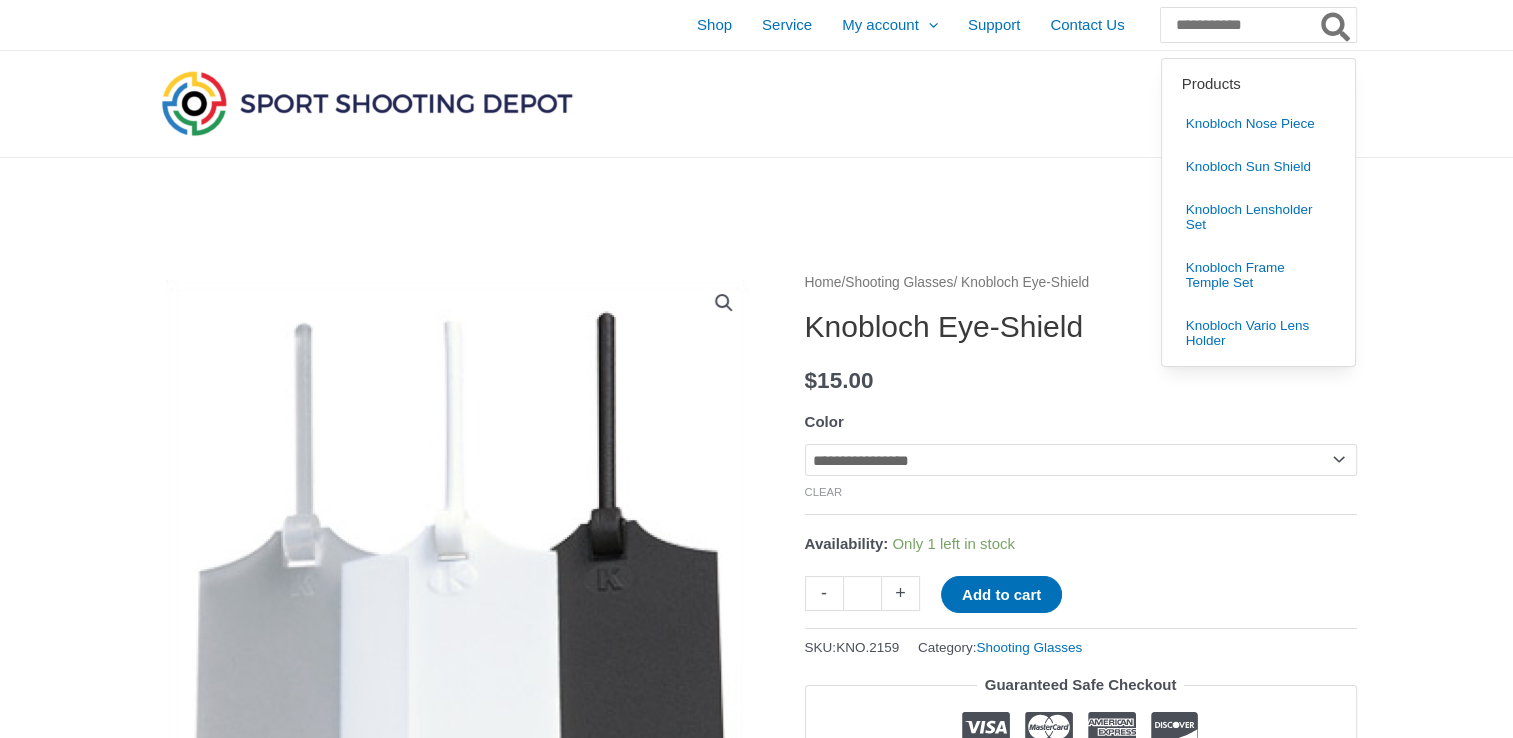 click 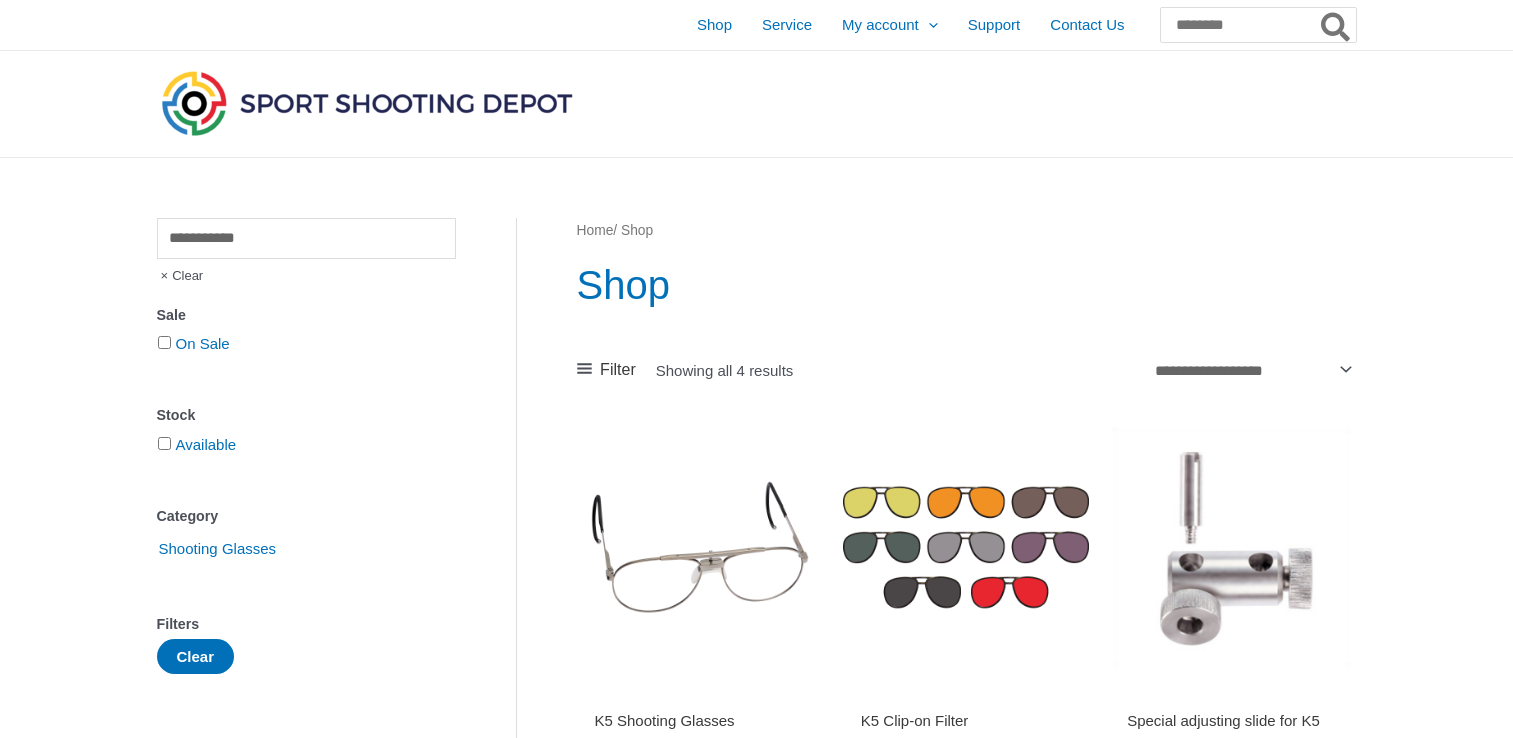 scroll, scrollTop: 0, scrollLeft: 0, axis: both 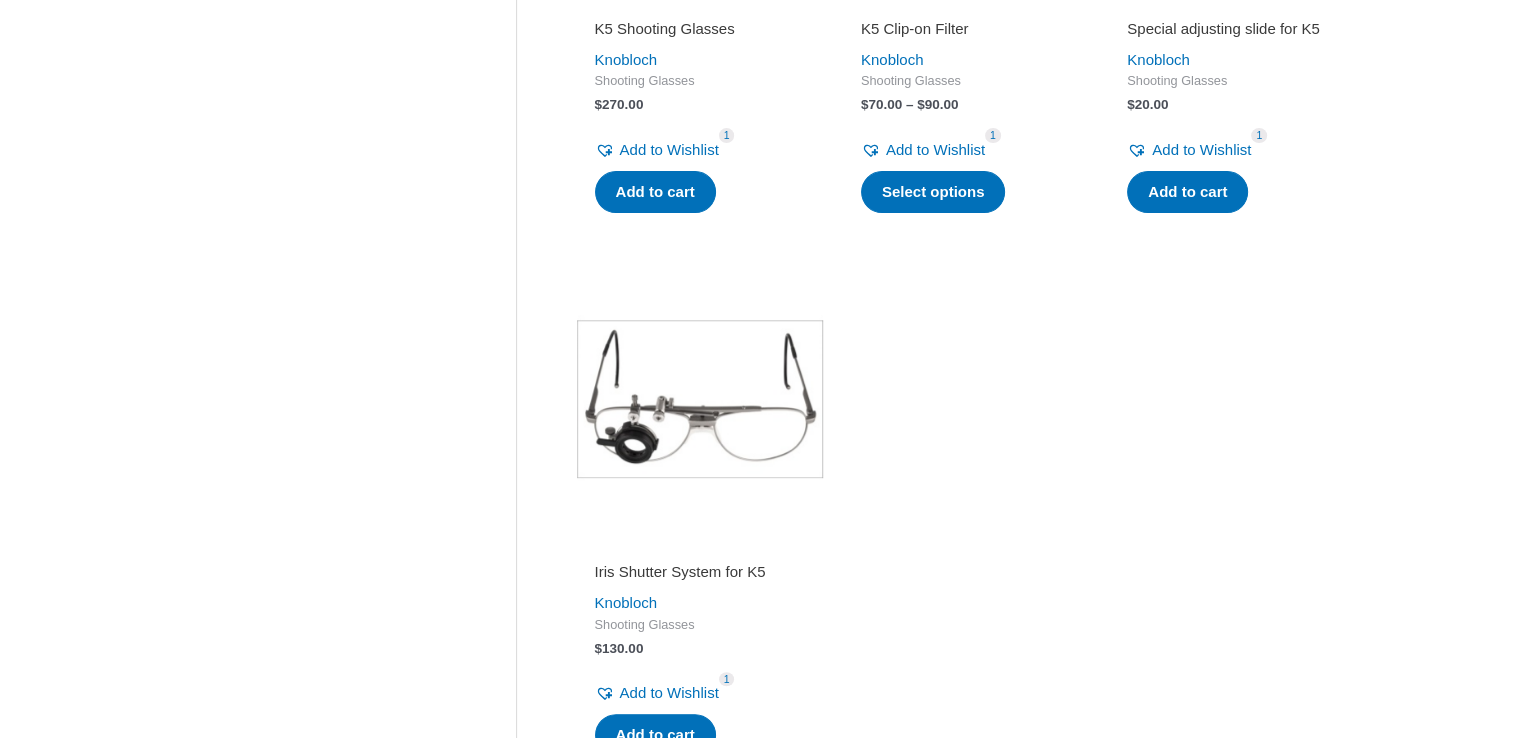 click at bounding box center [700, 399] 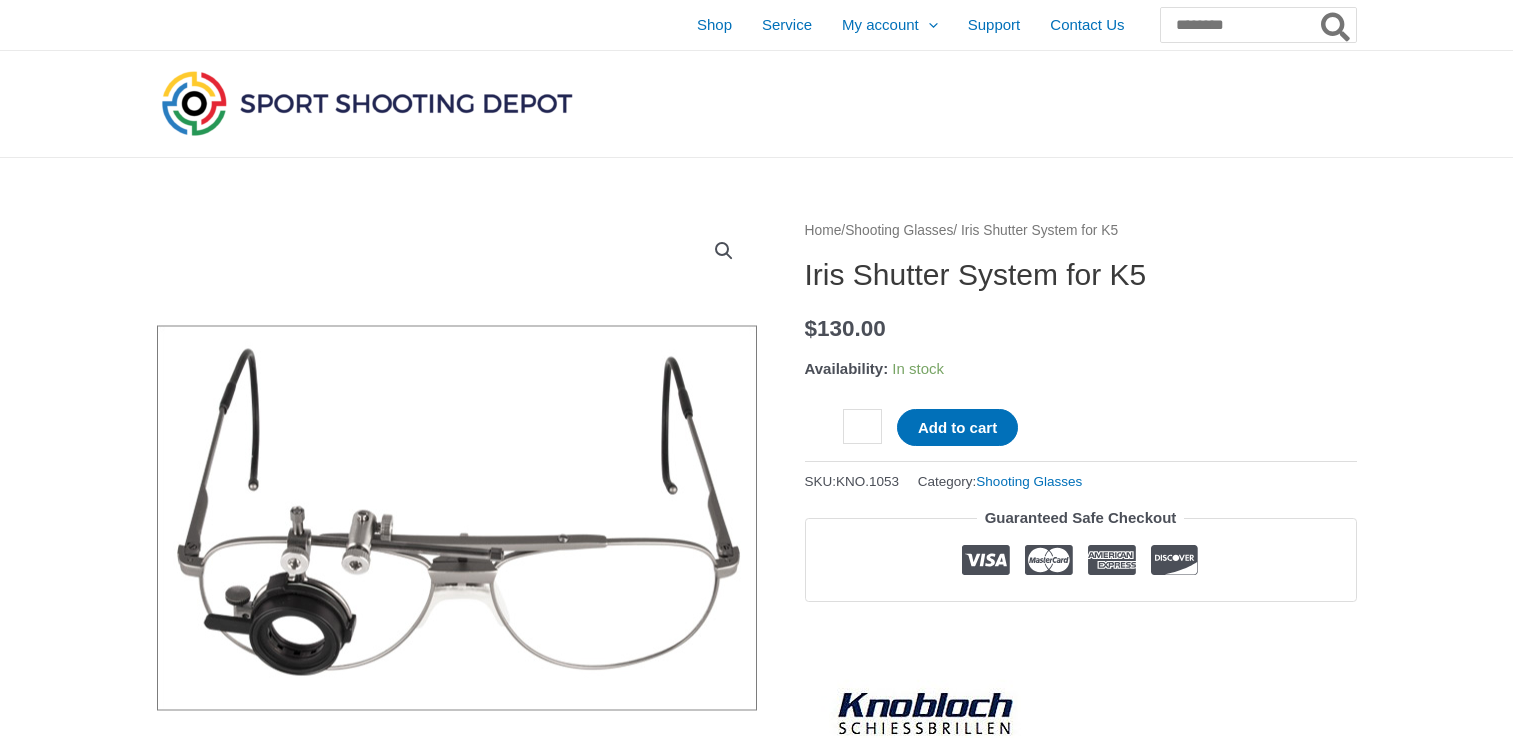 scroll, scrollTop: 0, scrollLeft: 0, axis: both 